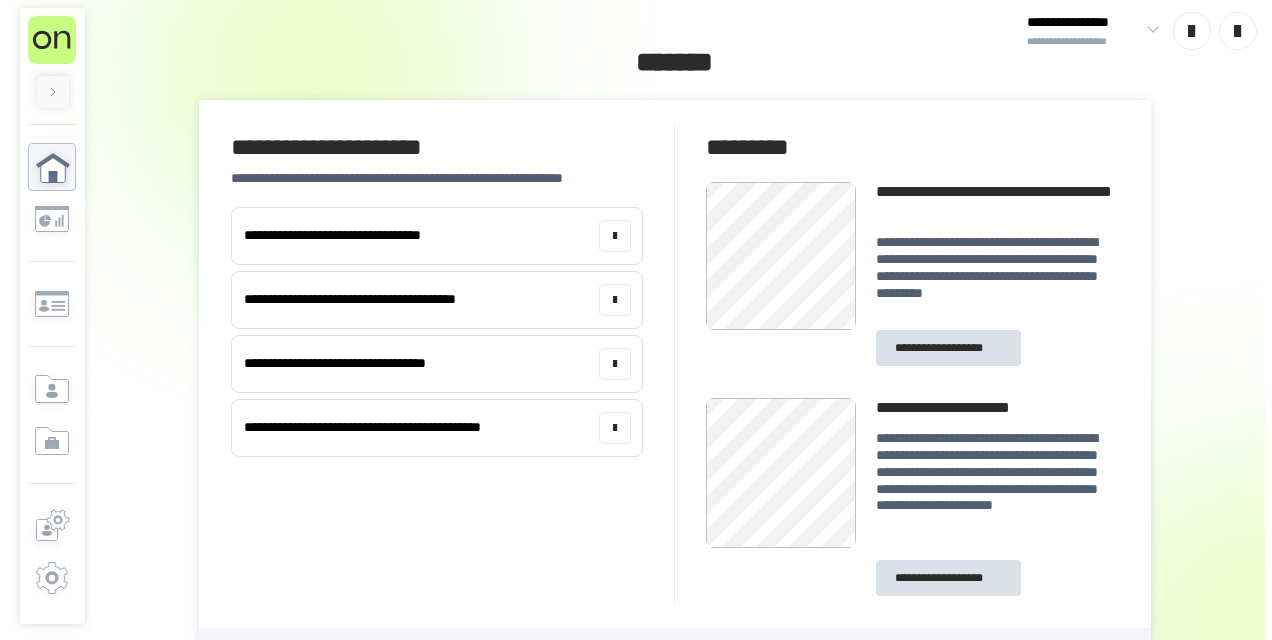 scroll, scrollTop: 0, scrollLeft: 0, axis: both 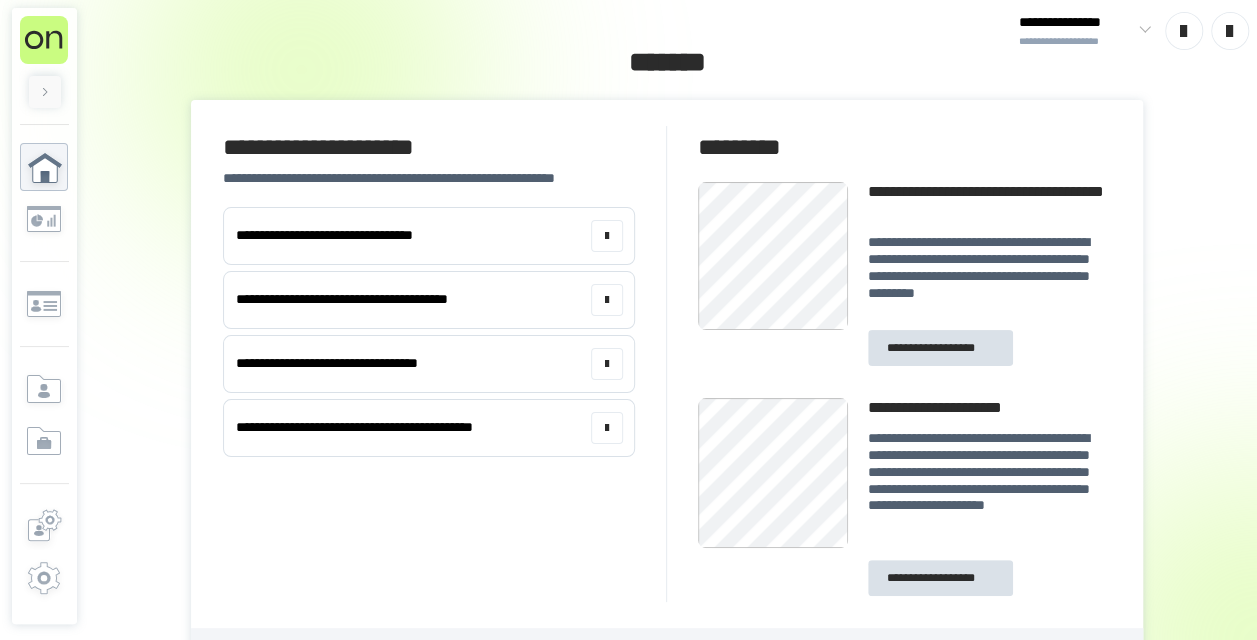 click at bounding box center [1141, 31] 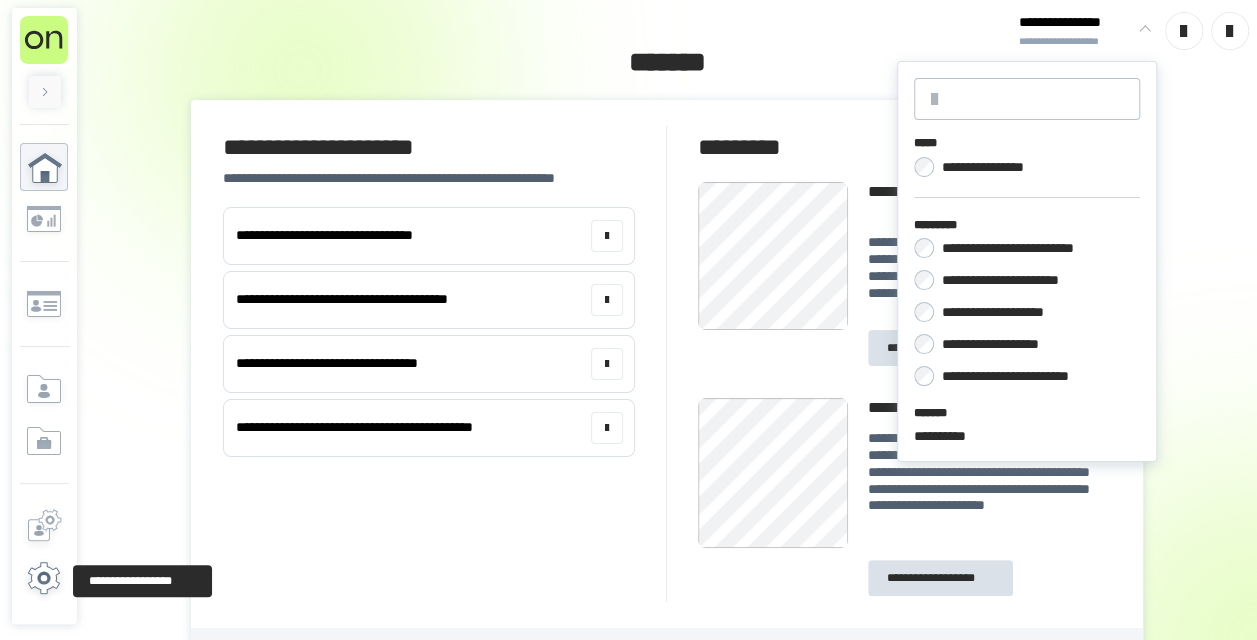 click 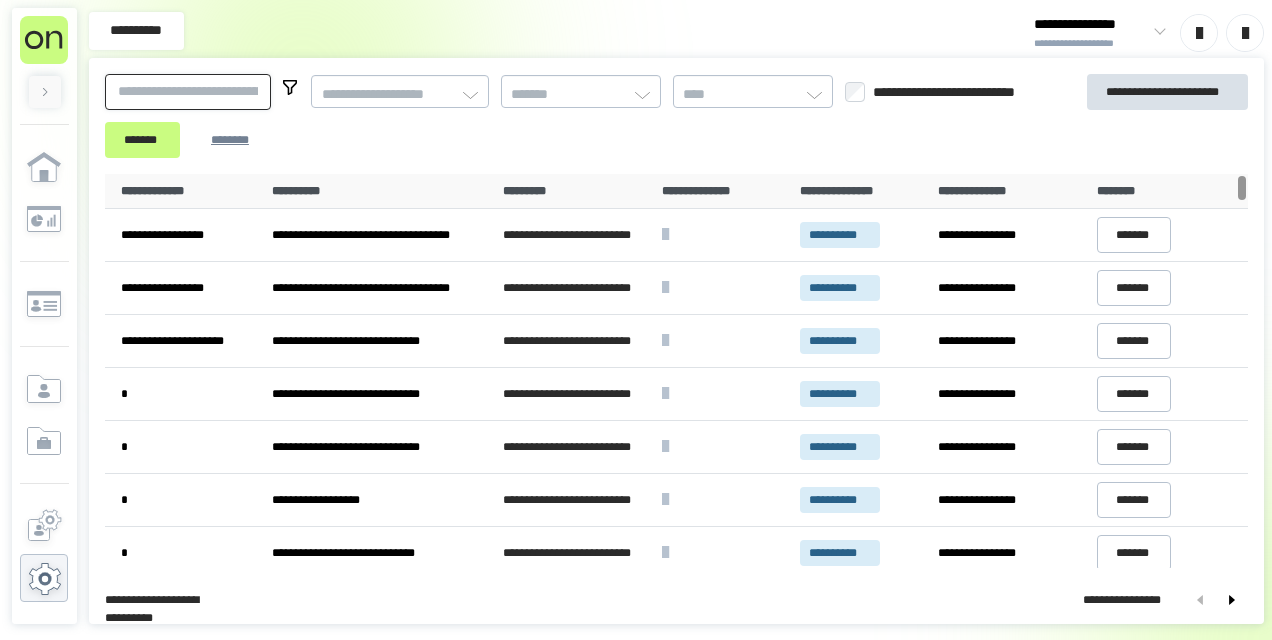 click at bounding box center (188, 92) 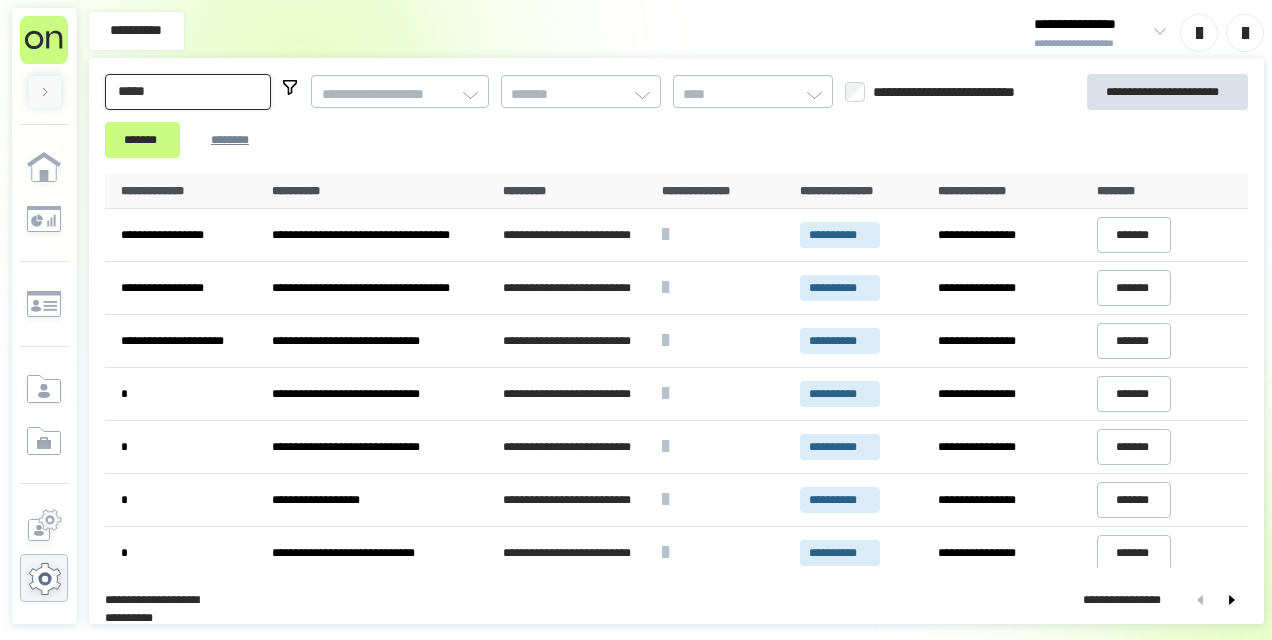 click on "*******" at bounding box center (142, 140) 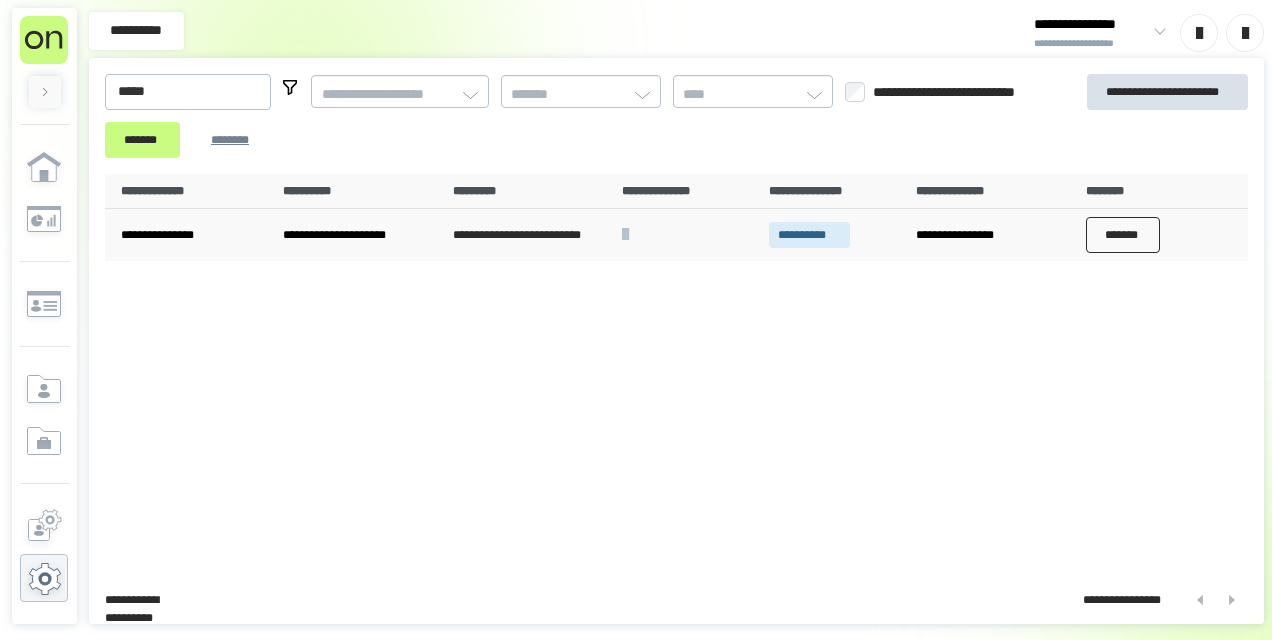 click on "*******" at bounding box center [1123, 235] 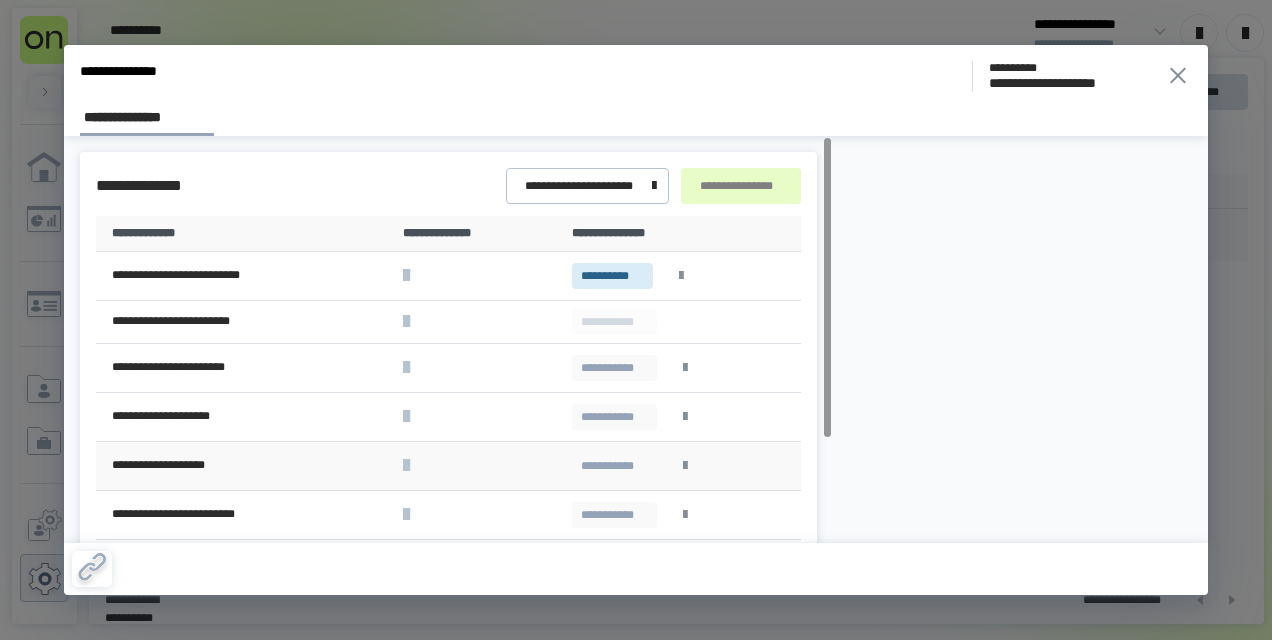 click at bounding box center (685, 466) 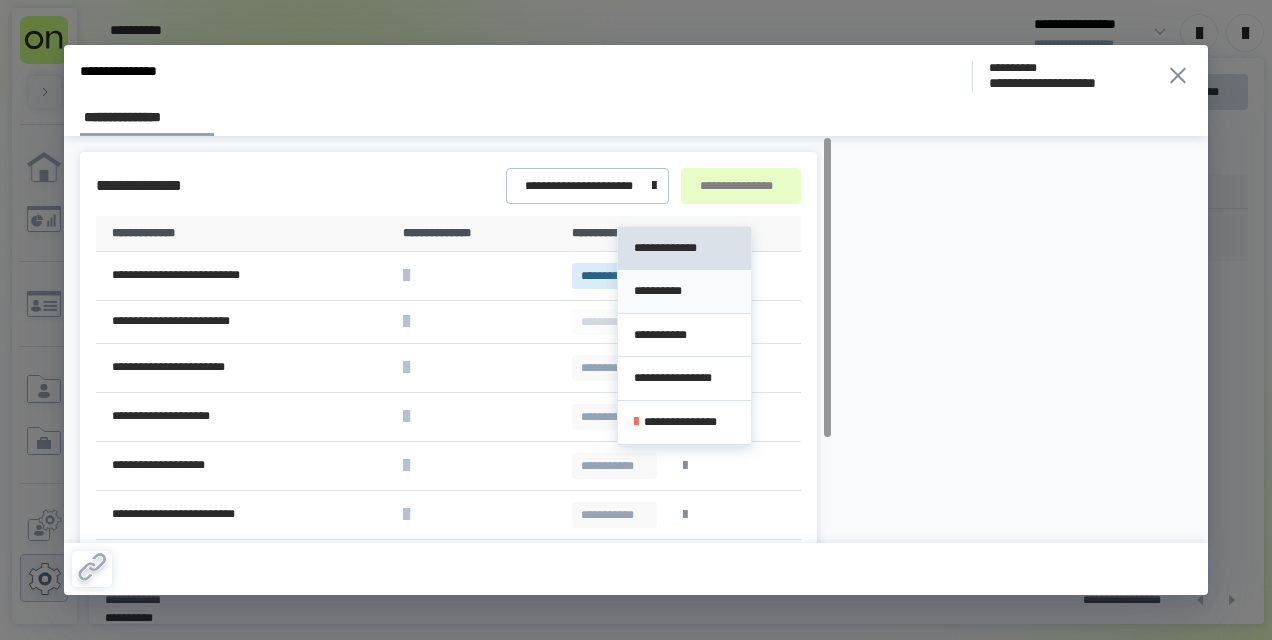 click on "**********" at bounding box center [684, 291] 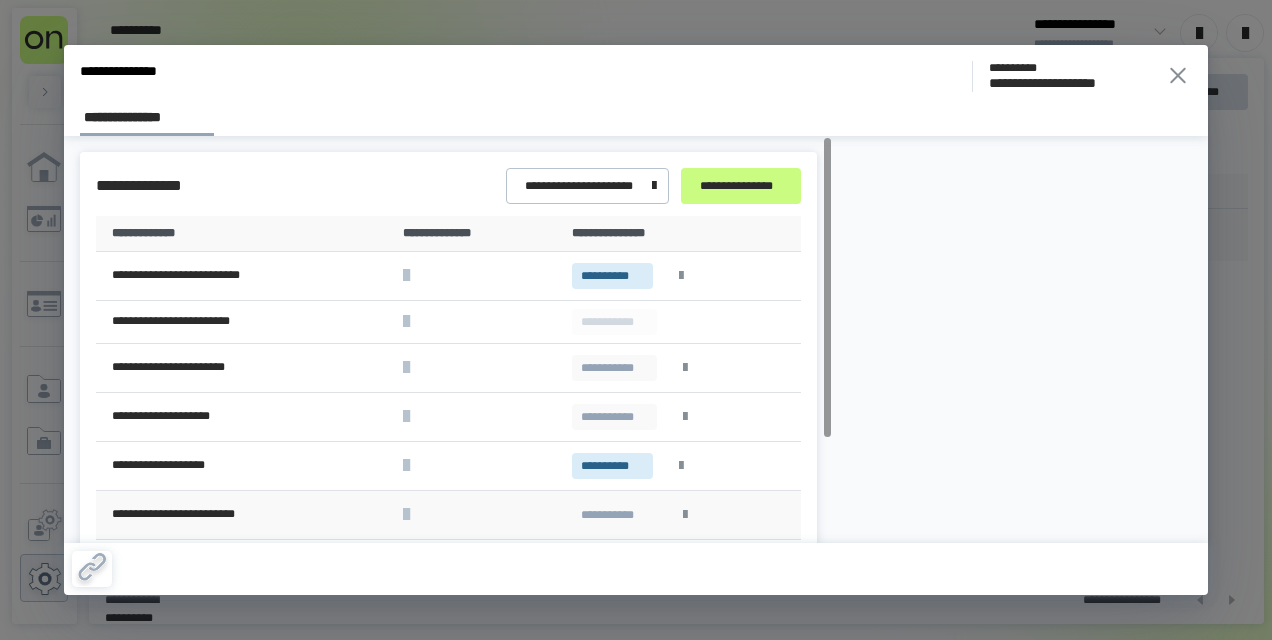 click at bounding box center (685, 515) 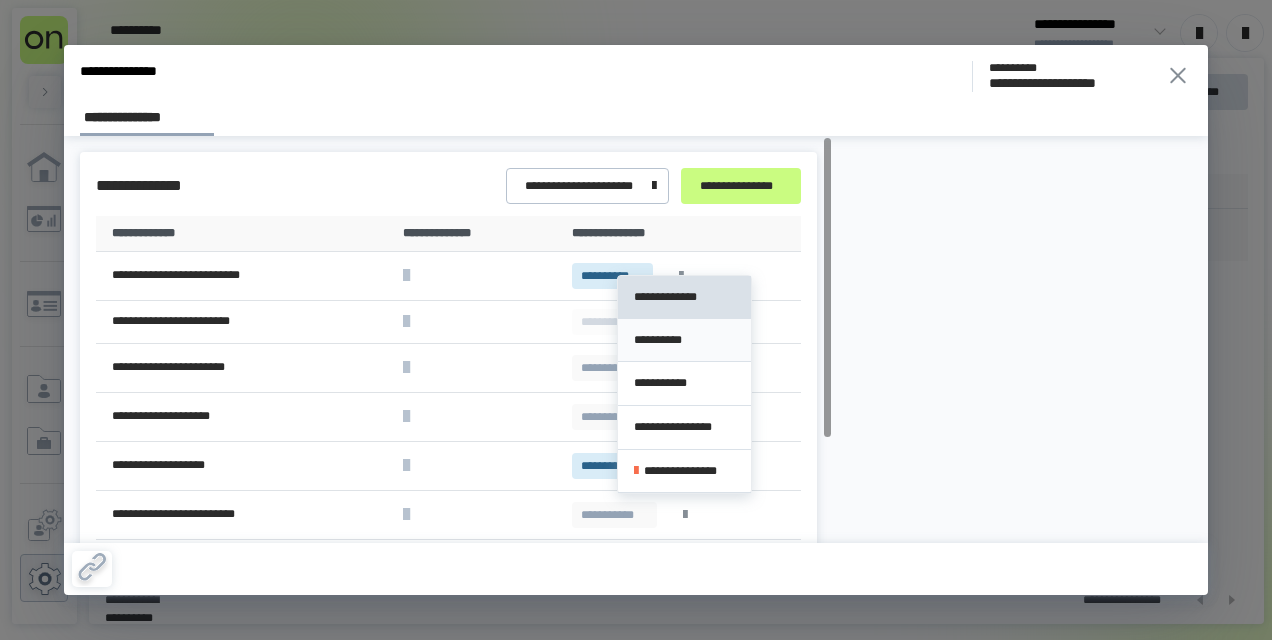 click on "**********" at bounding box center [684, 341] 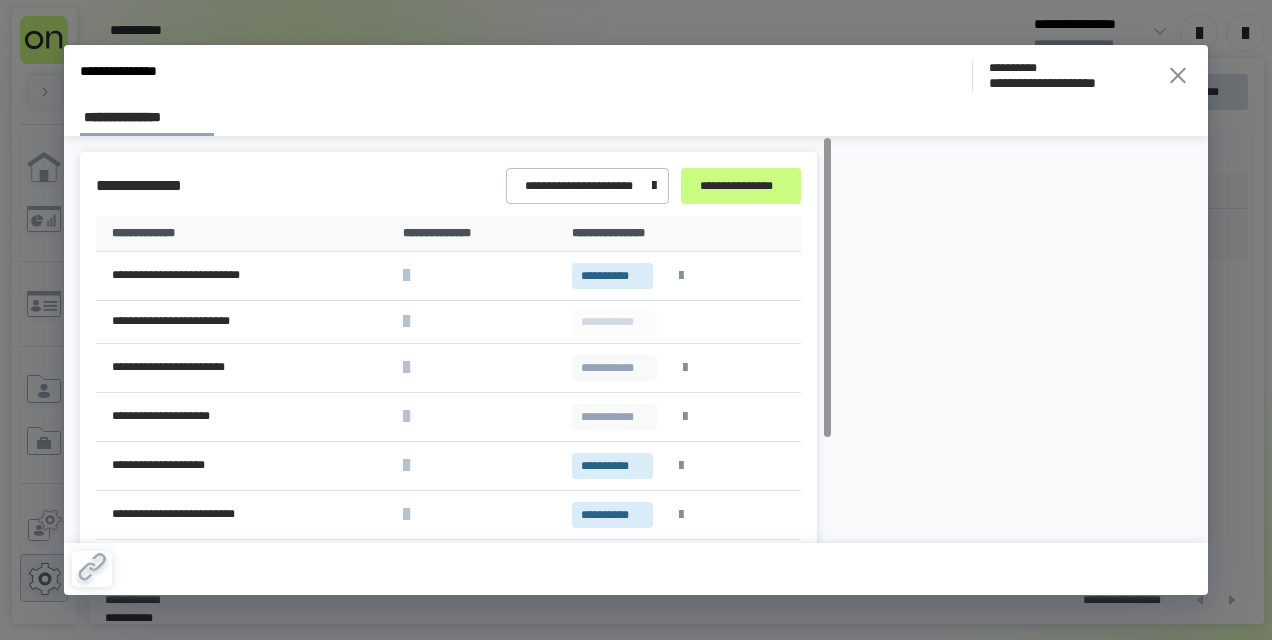 click on "**********" at bounding box center [741, 186] 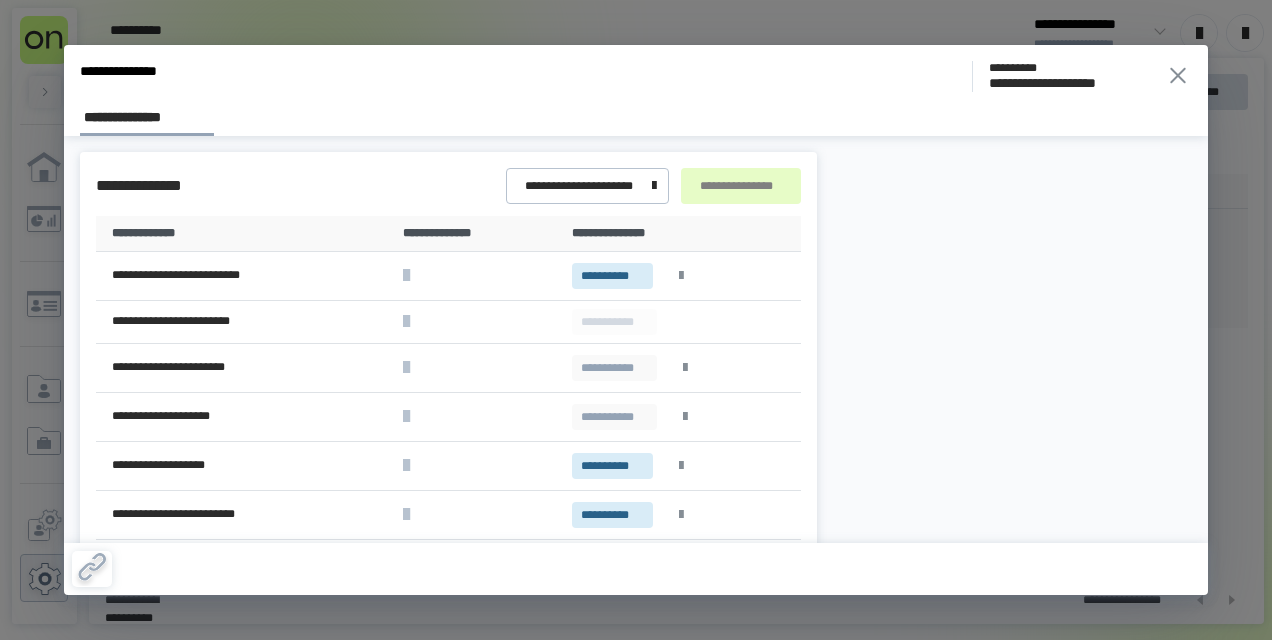 click 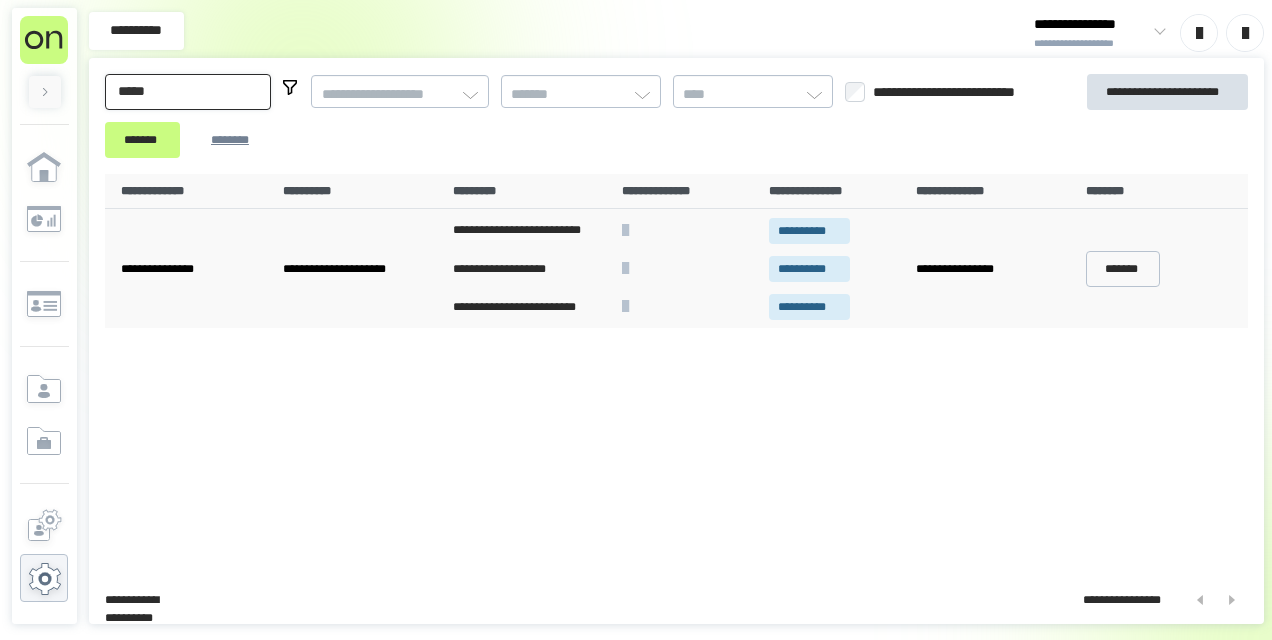 drag, startPoint x: 210, startPoint y: 86, endPoint x: 12, endPoint y: 94, distance: 198.16154 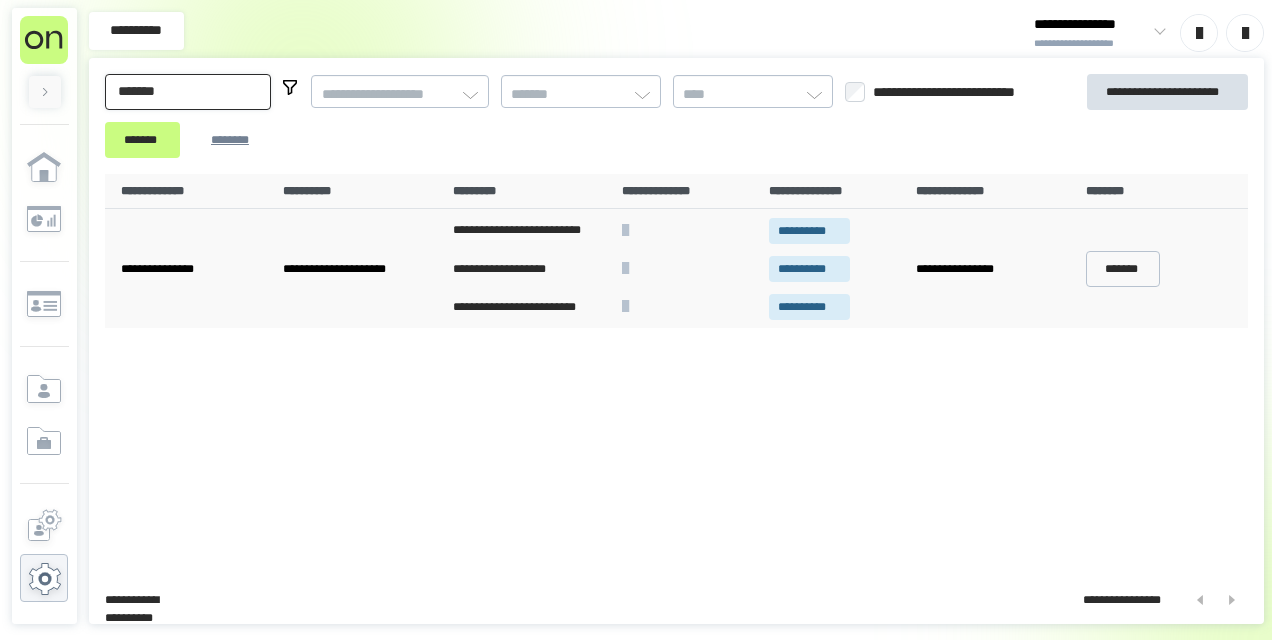 type on "*******" 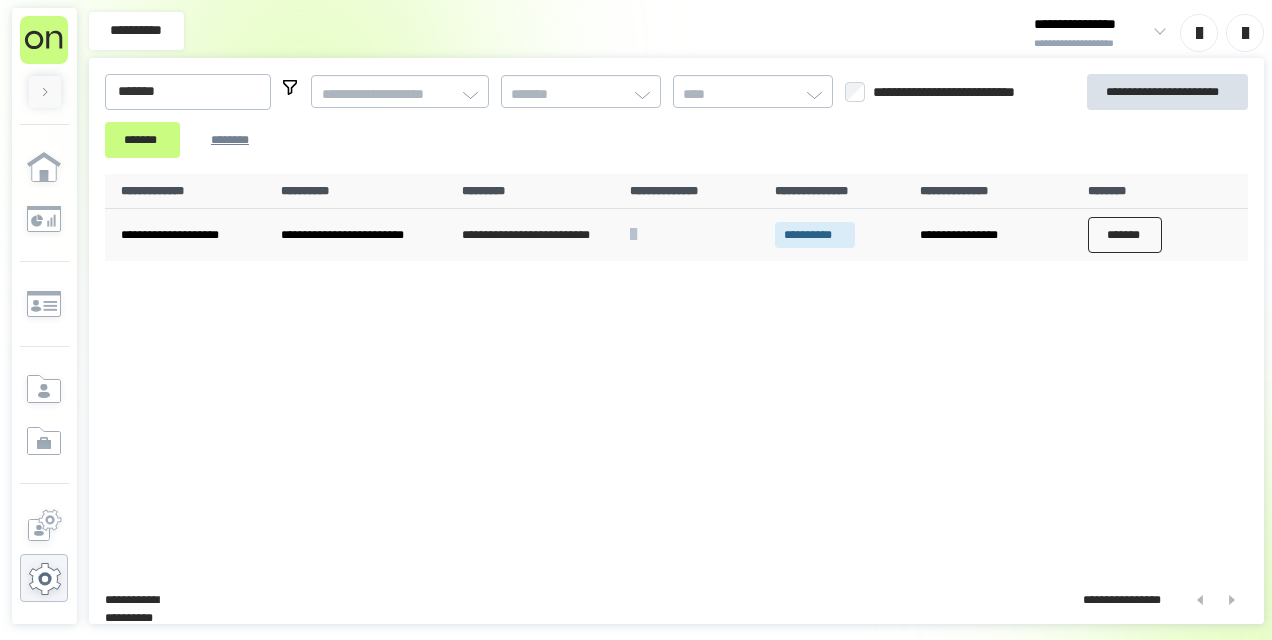 click on "*******" at bounding box center (1125, 235) 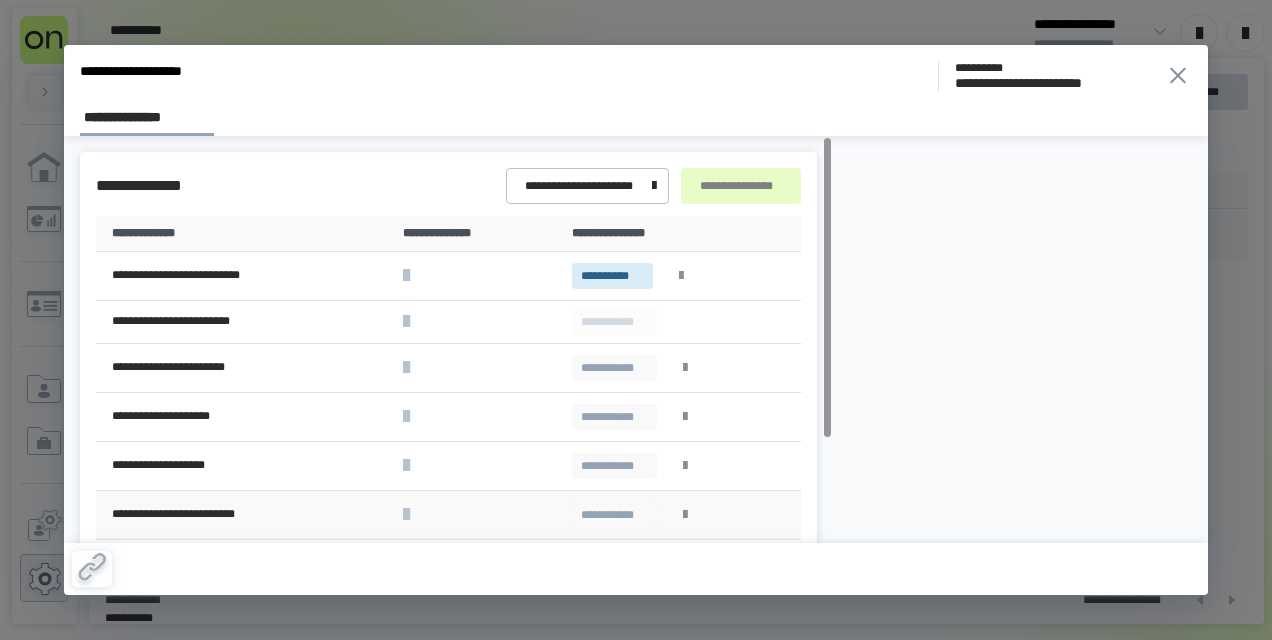 click at bounding box center [685, 515] 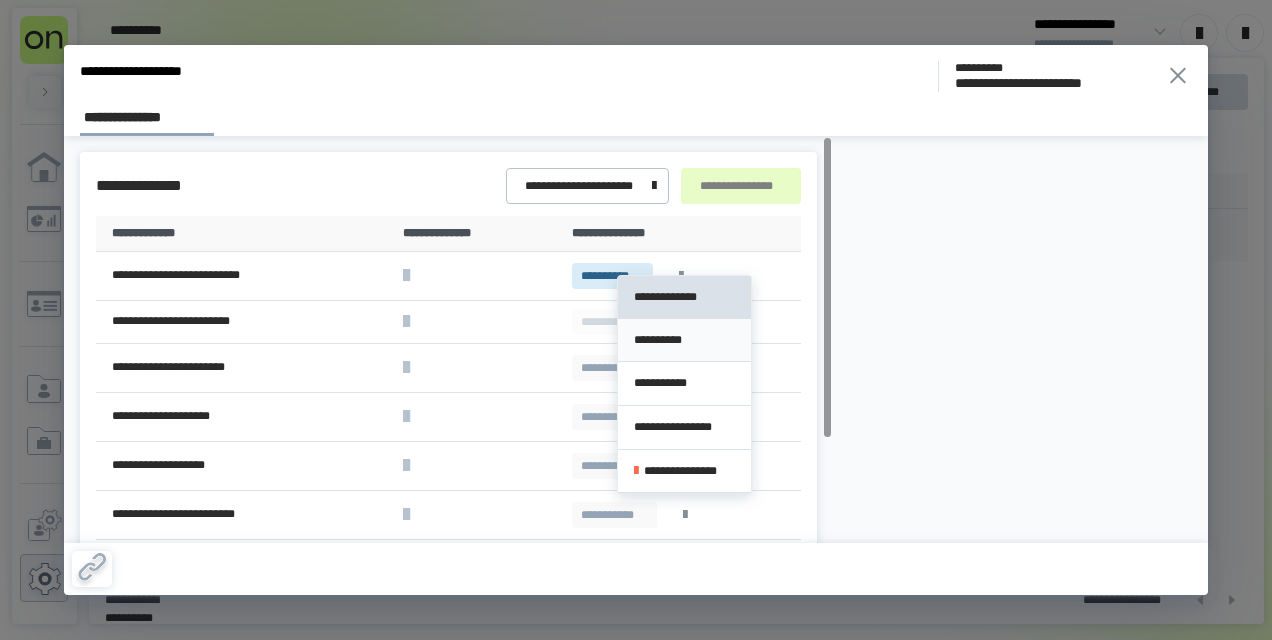 click on "**********" at bounding box center [684, 340] 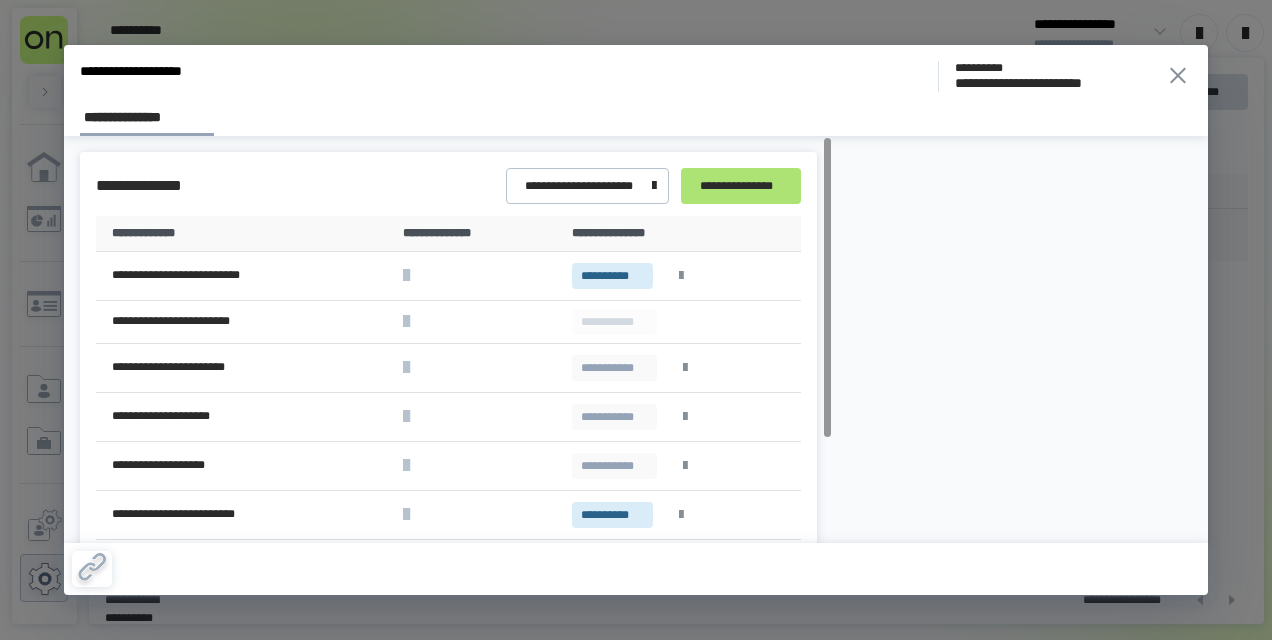 click on "**********" at bounding box center (741, 186) 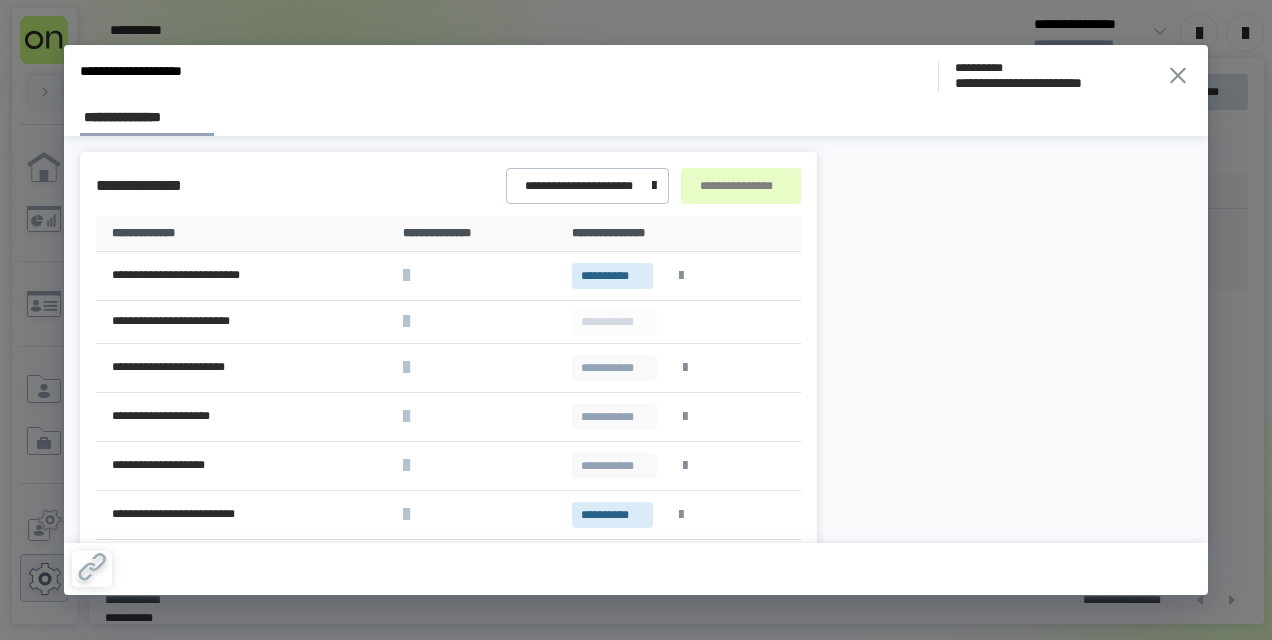 click 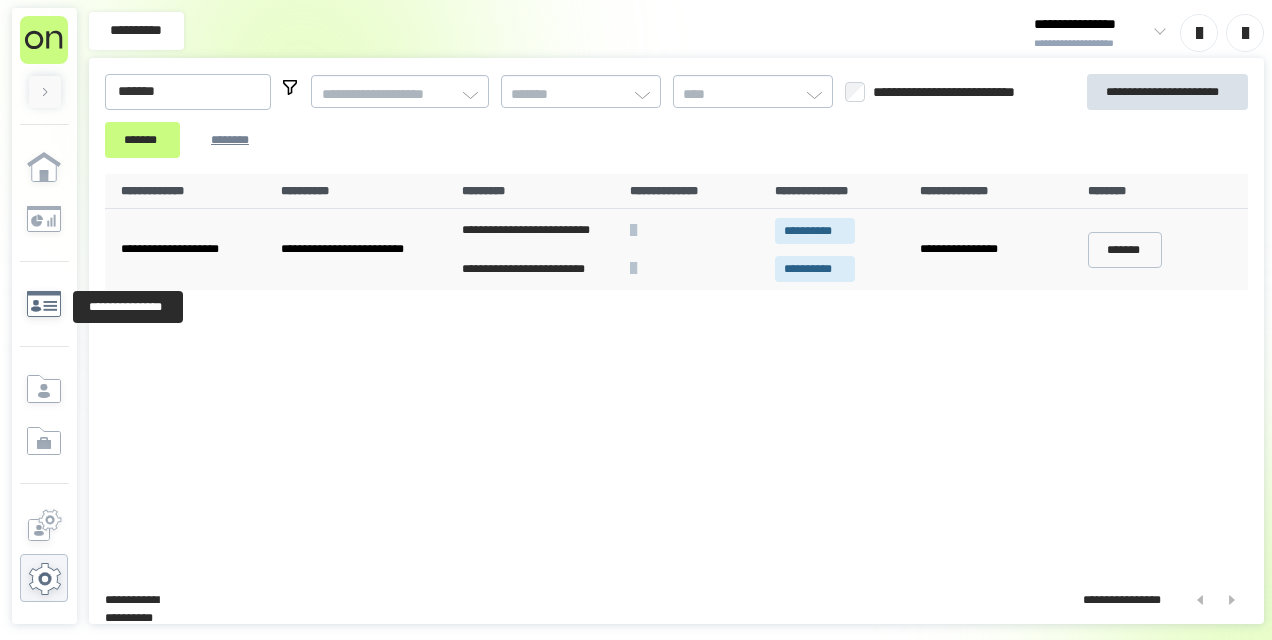 click 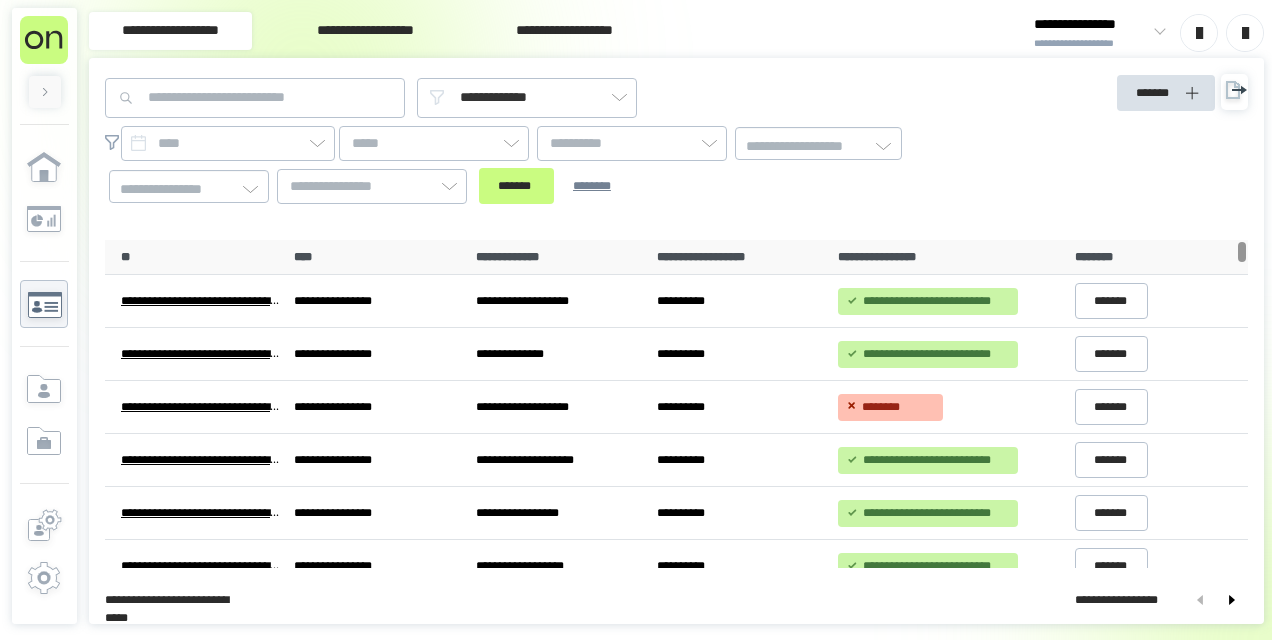 click on "**********" at bounding box center (365, 31) 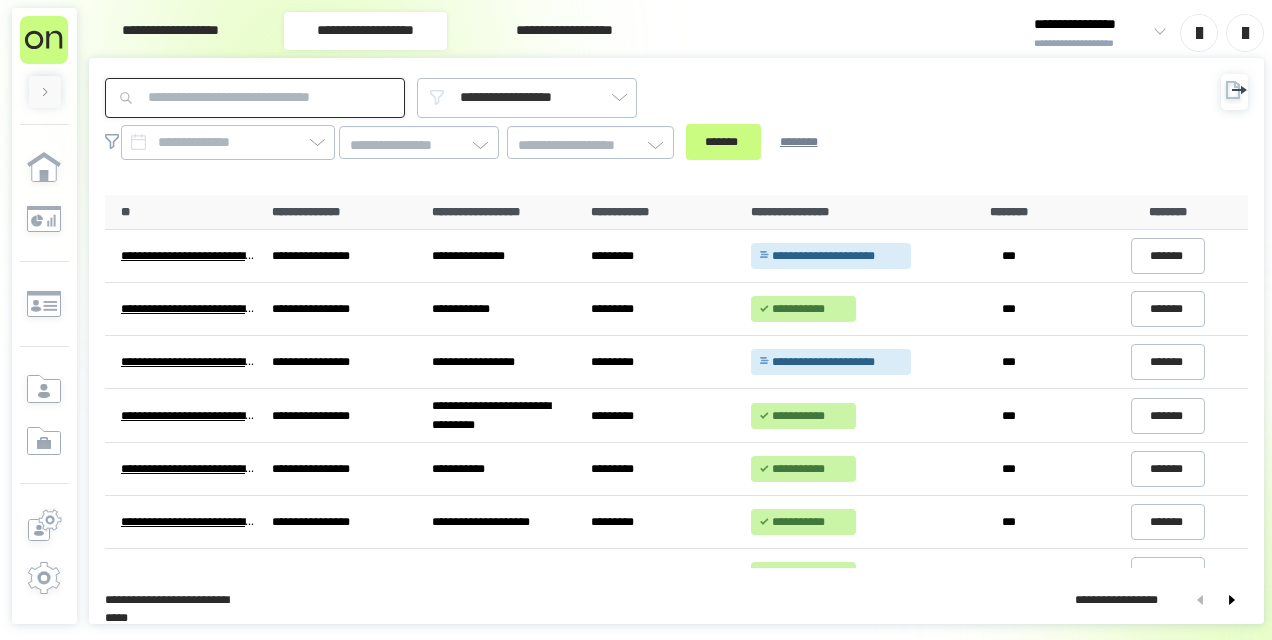 click at bounding box center [255, 98] 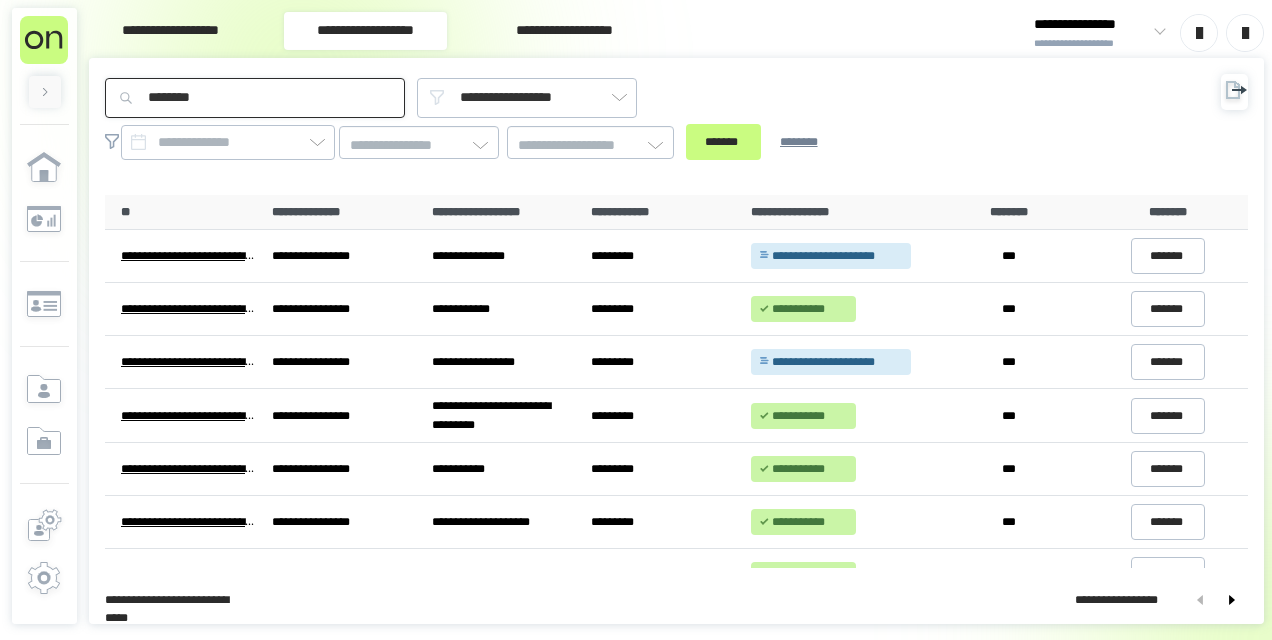 type on "********" 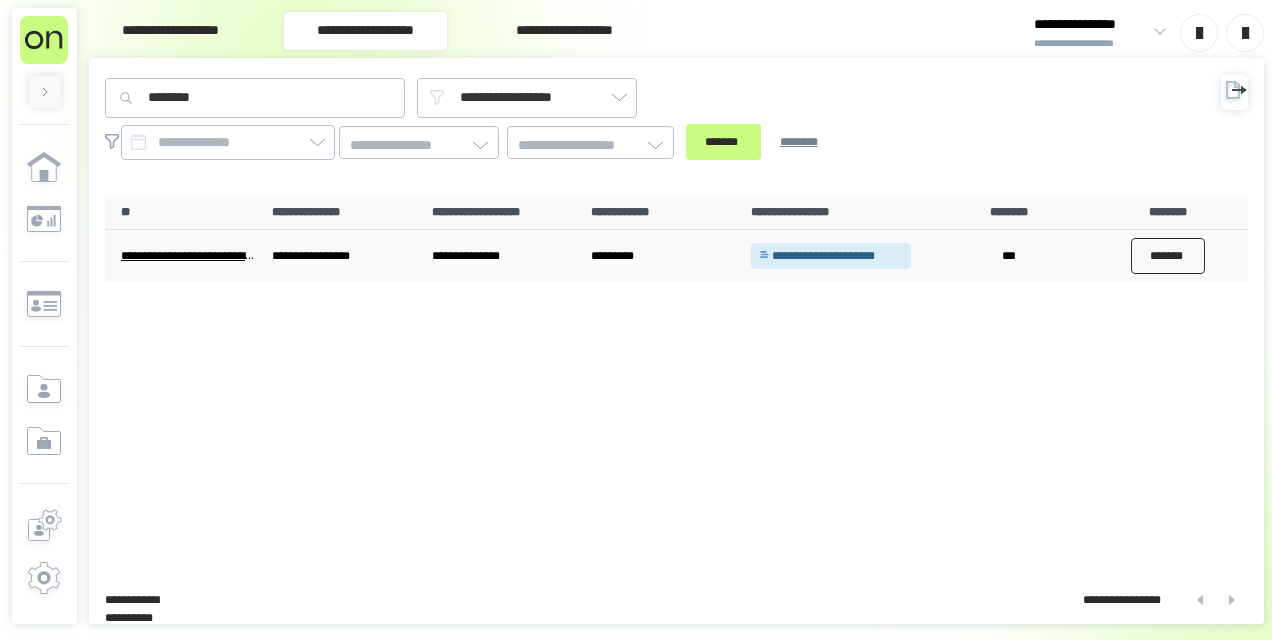 click on "*******" at bounding box center [1168, 256] 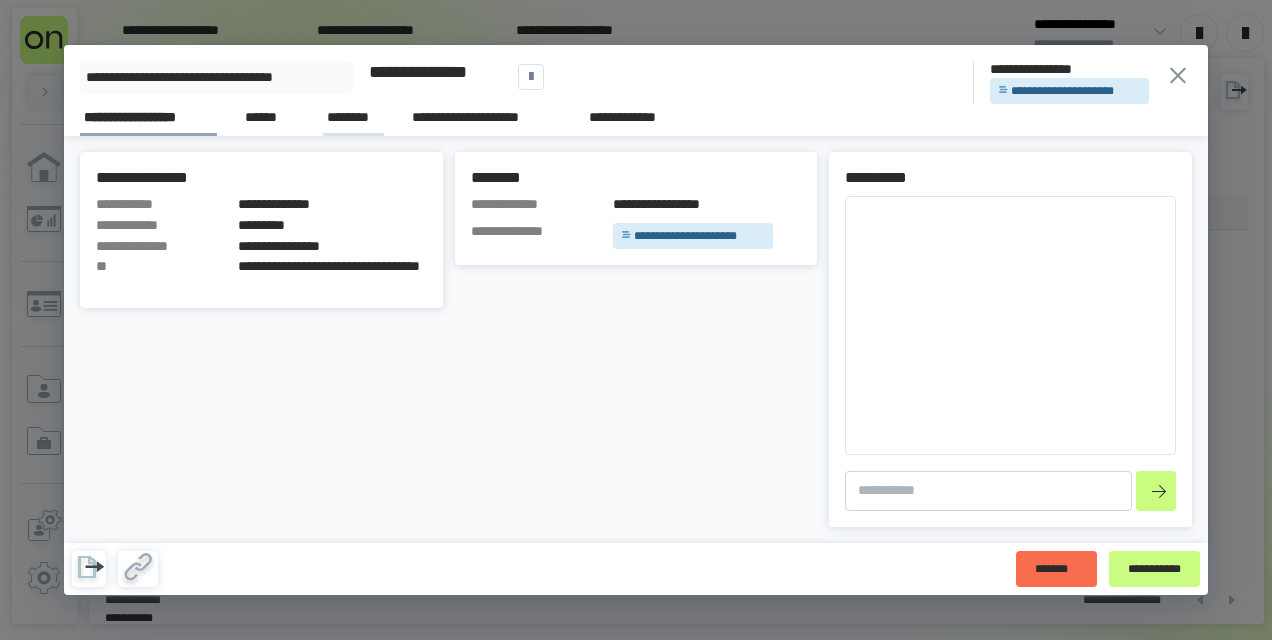 click on "********" at bounding box center (353, 117) 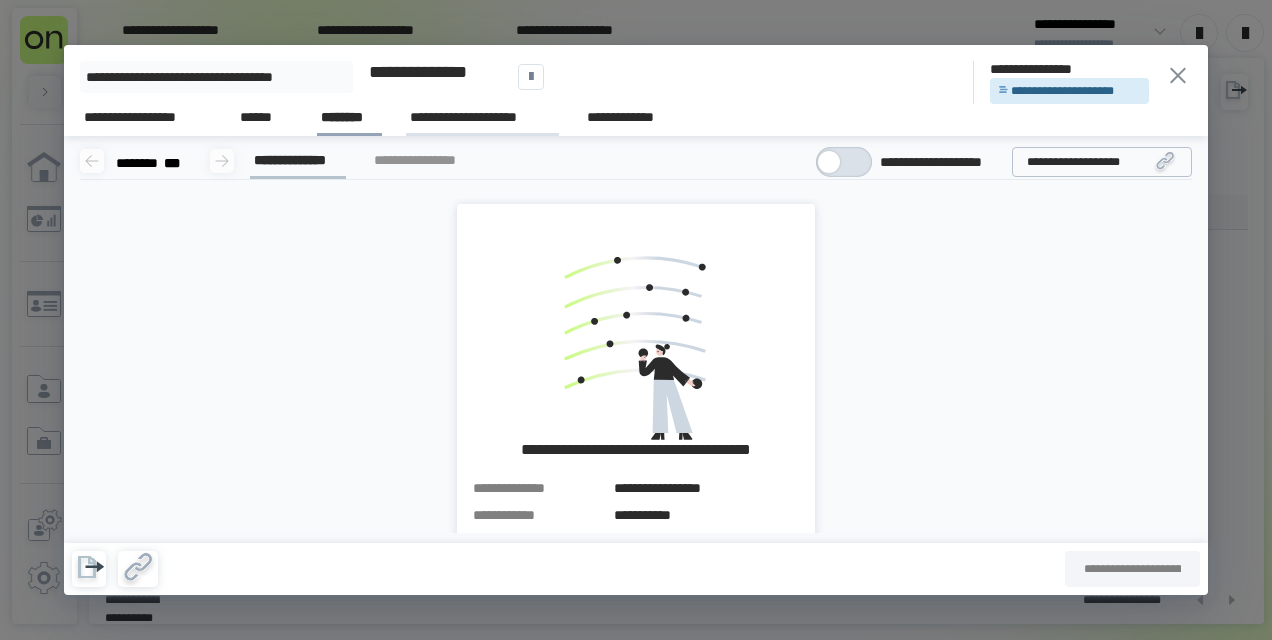 click on "**********" at bounding box center [482, 117] 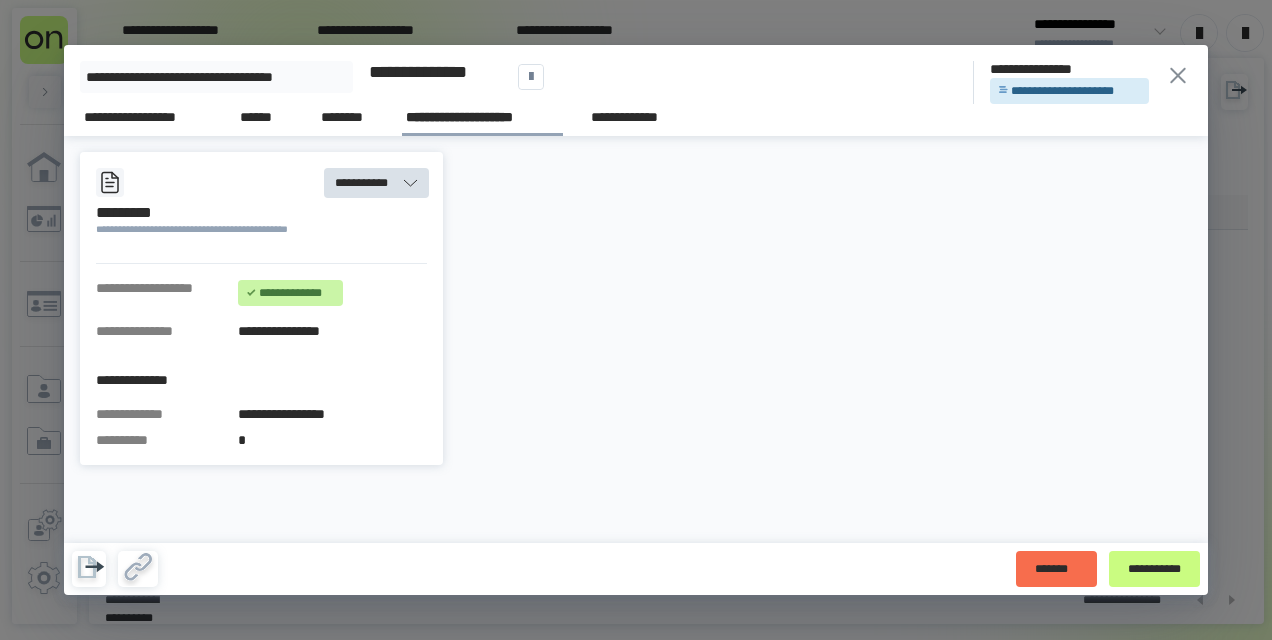 click 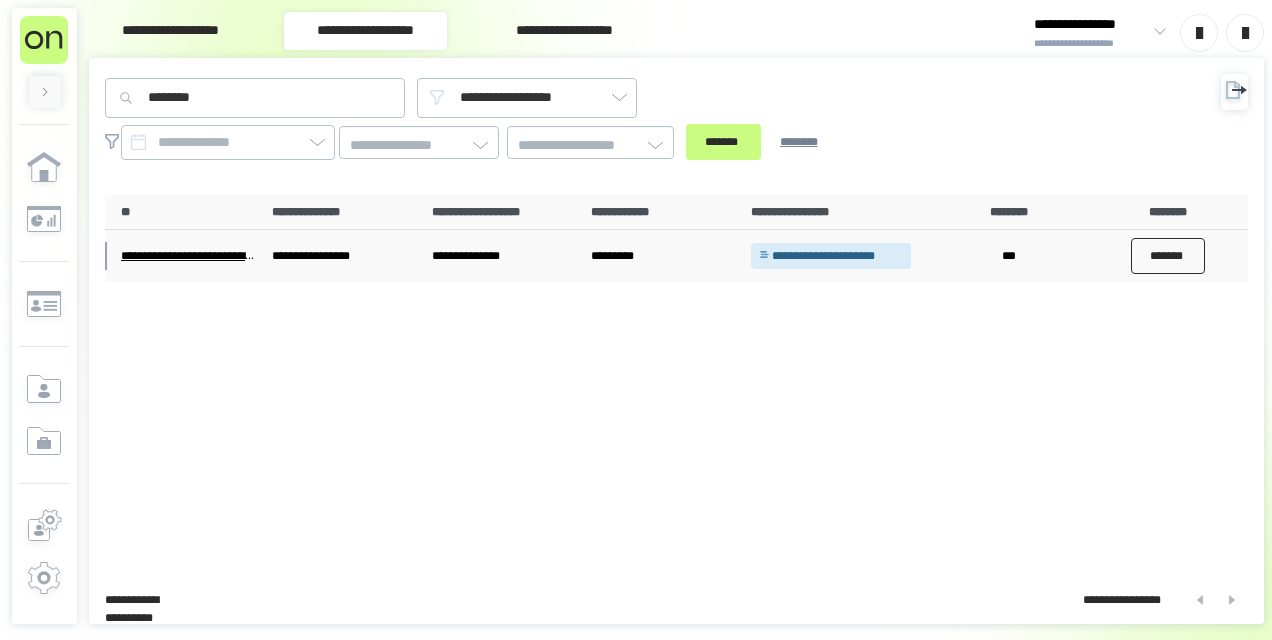click on "*******" at bounding box center [1168, 256] 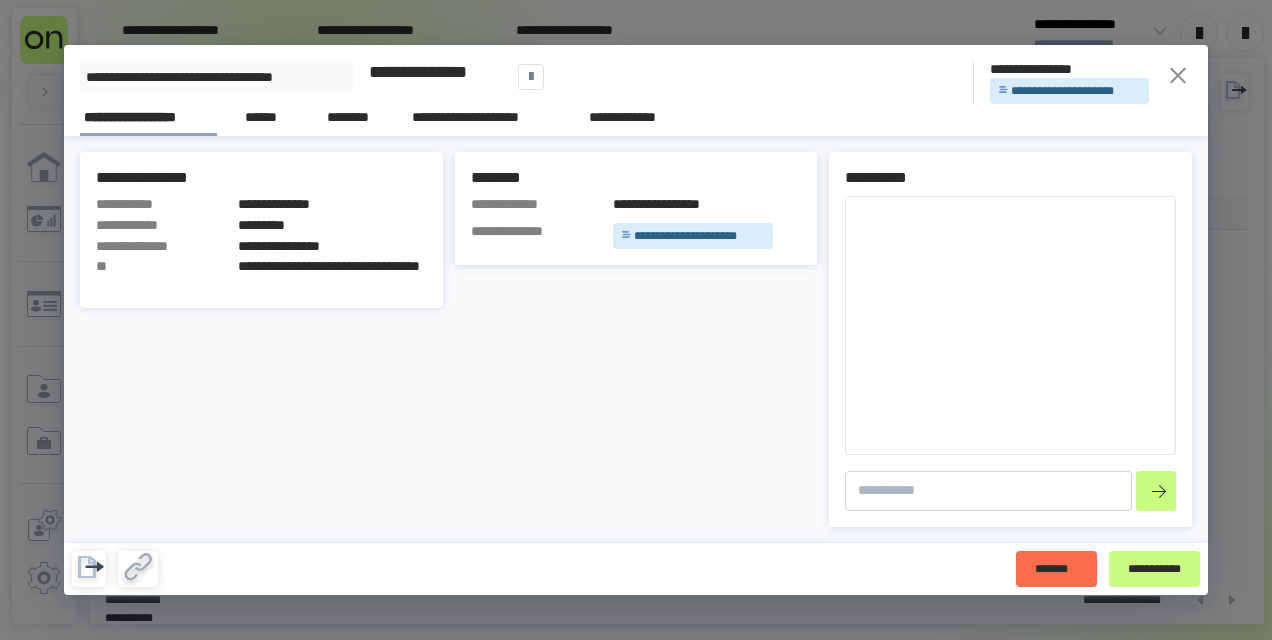 type on "*" 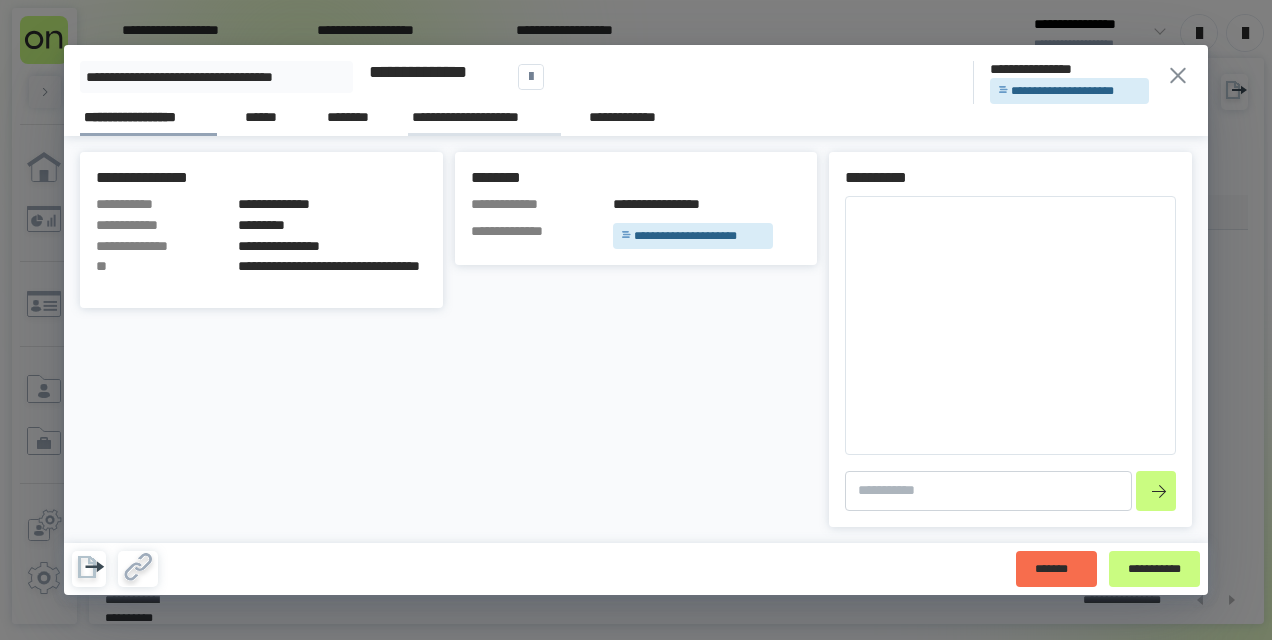 click on "**********" at bounding box center (484, 117) 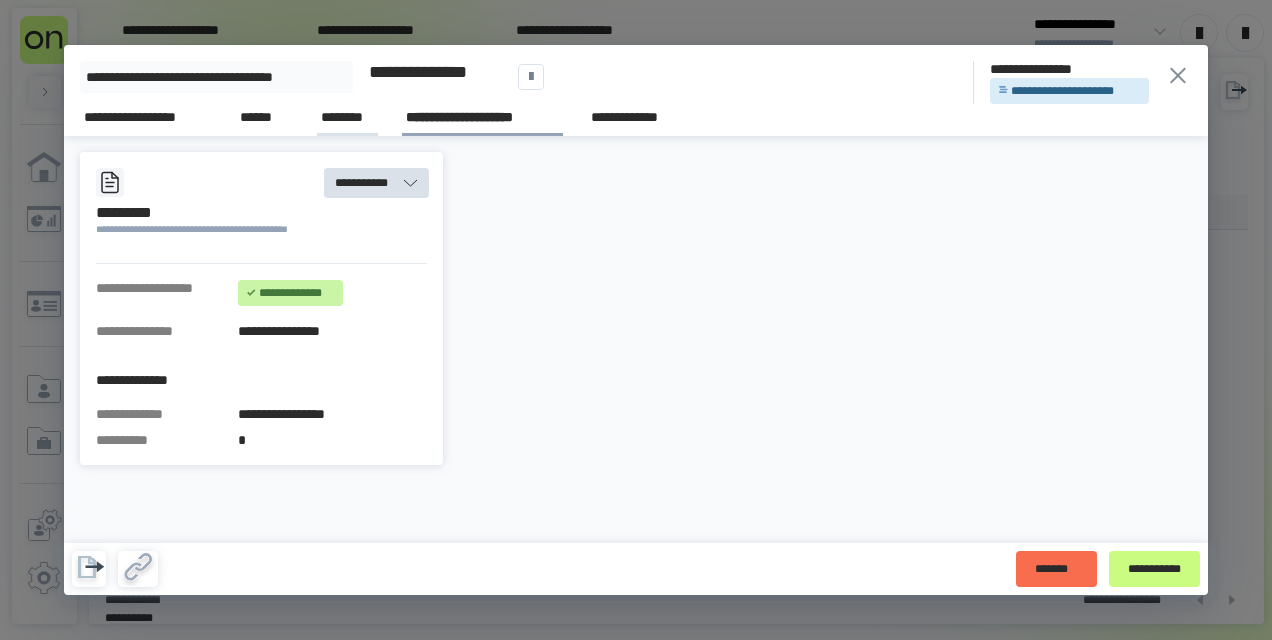 click on "********" at bounding box center [347, 117] 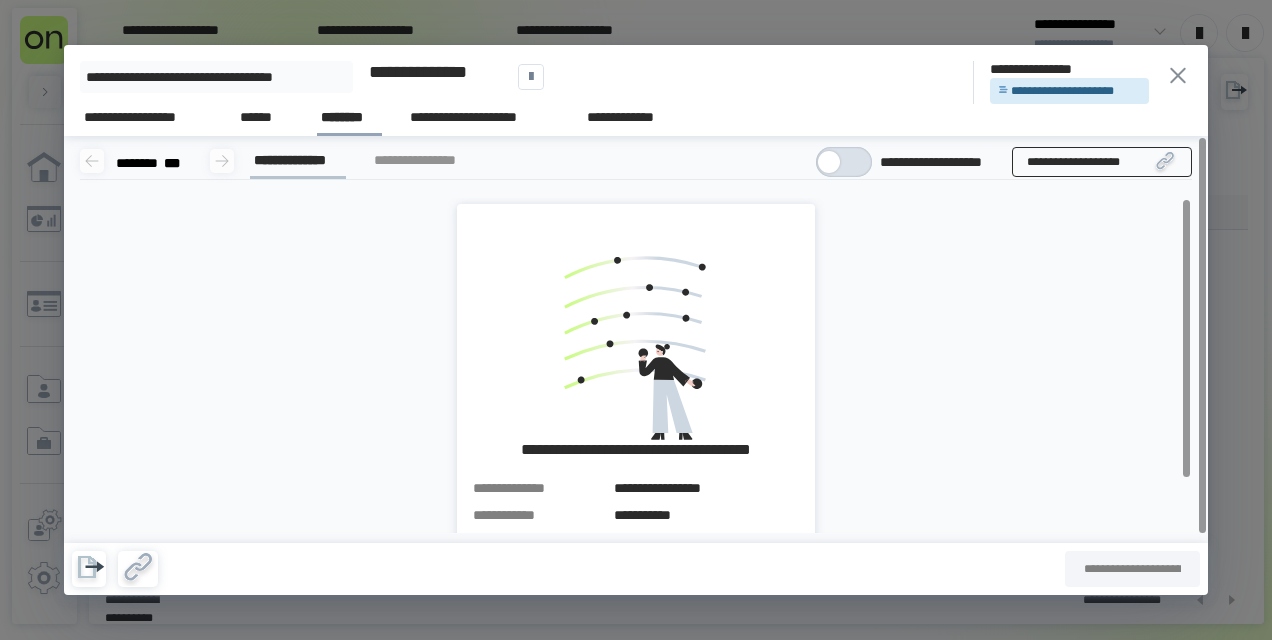 click on "**********" at bounding box center (1102, 162) 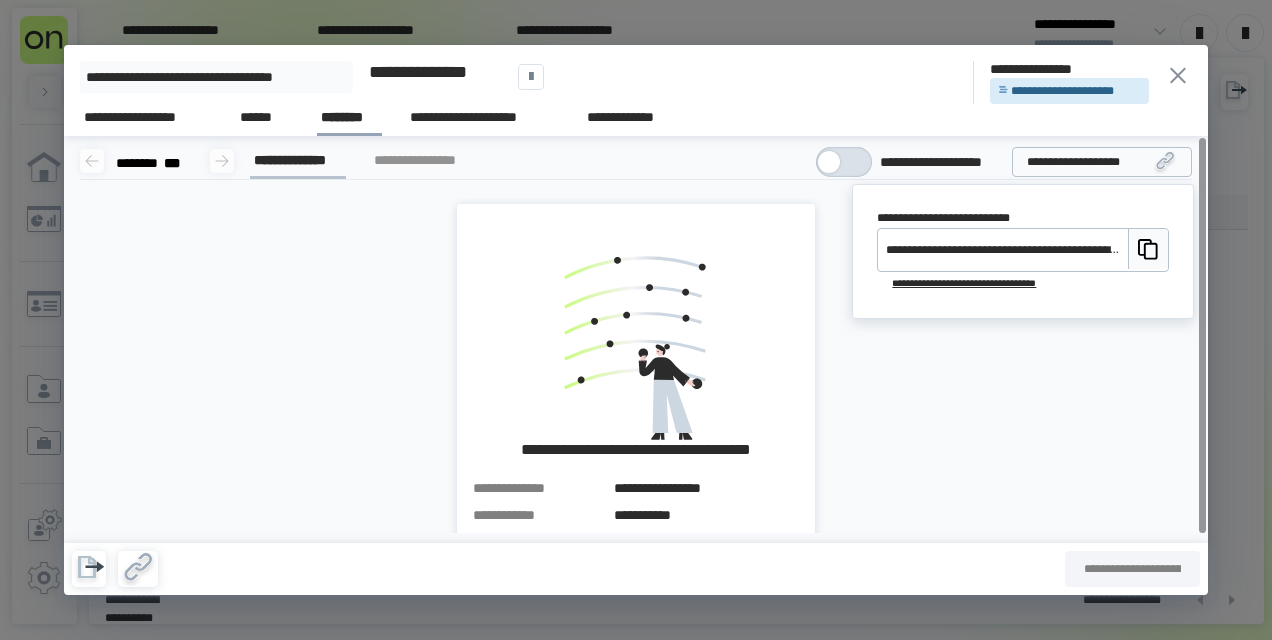 click 